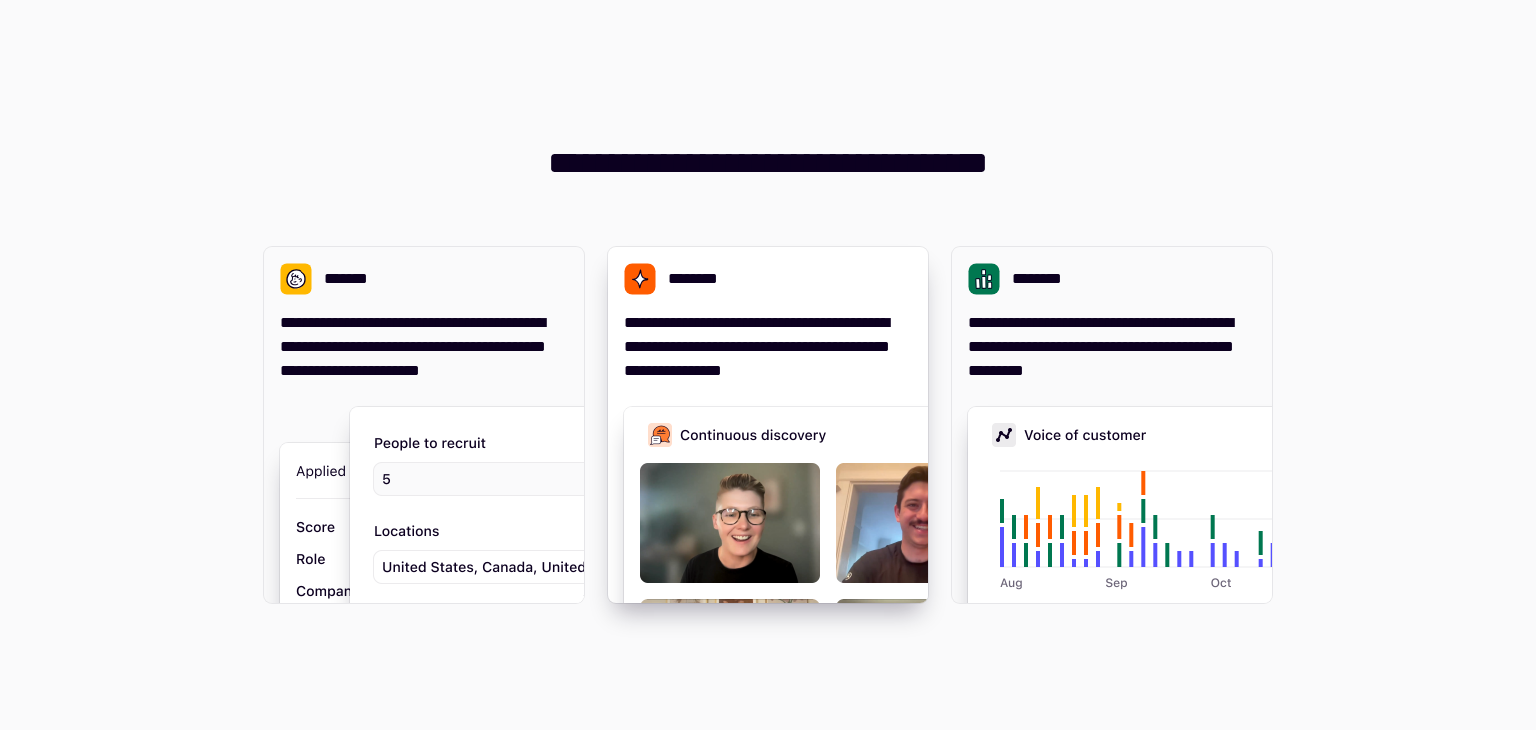 scroll, scrollTop: 0, scrollLeft: 0, axis: both 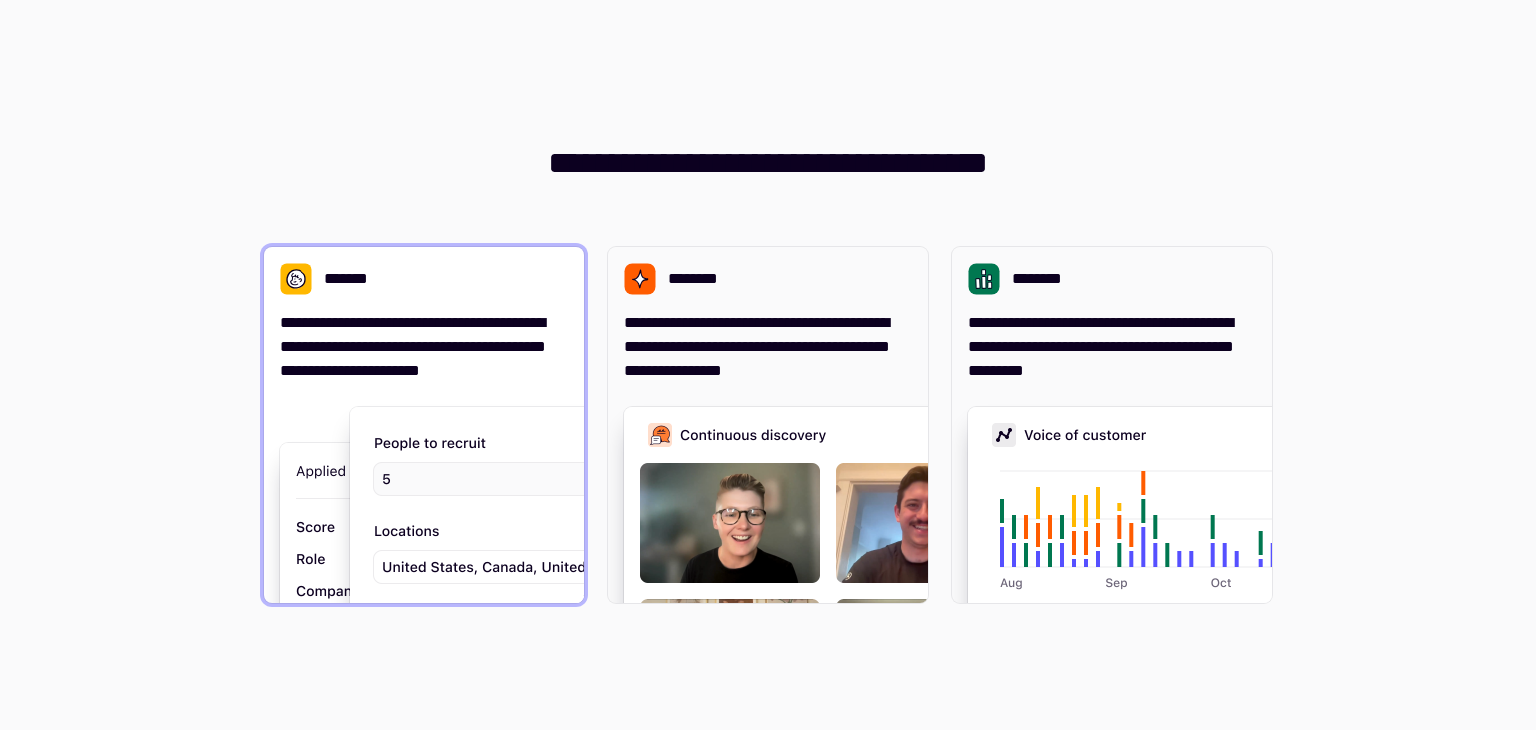 click at bounding box center (650, 613) 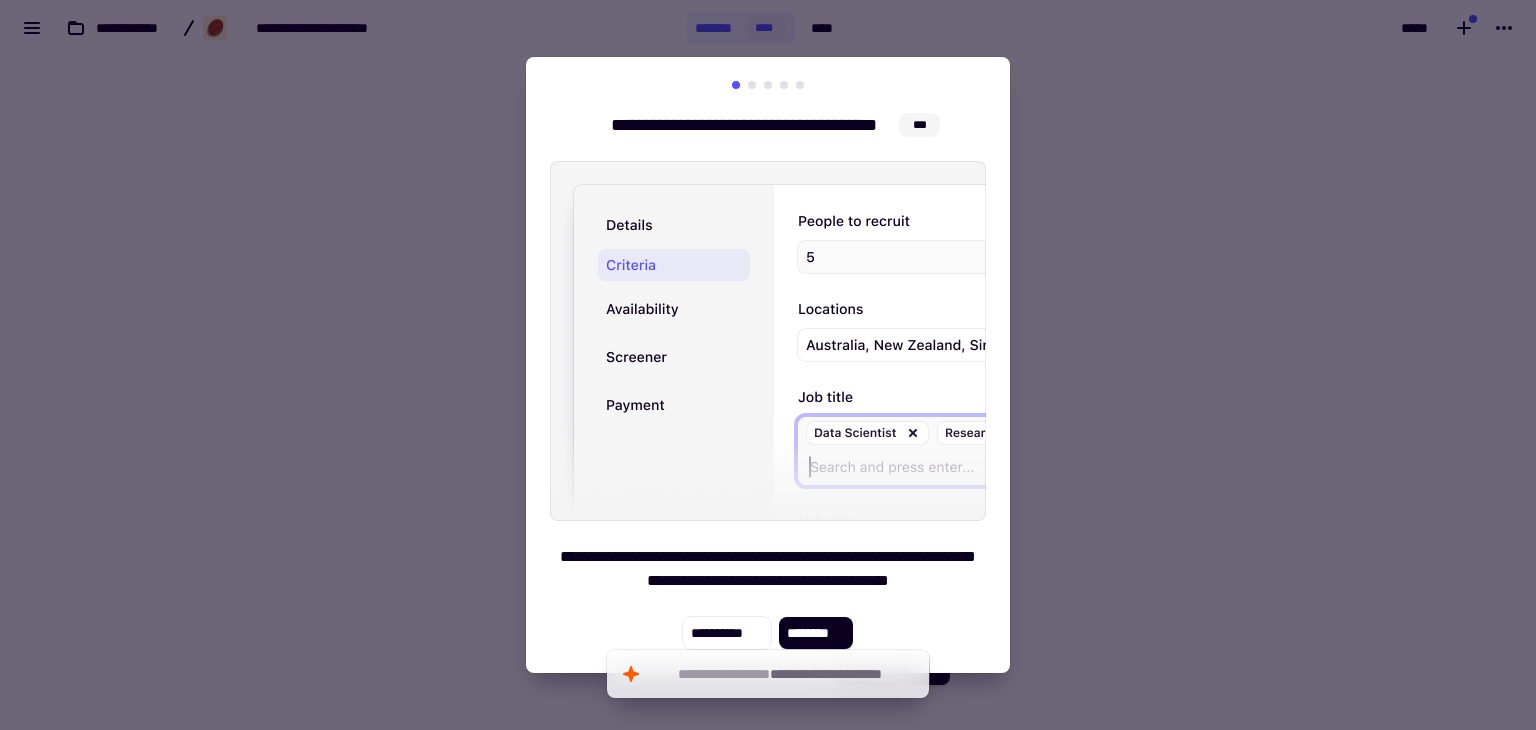 click at bounding box center [768, 365] 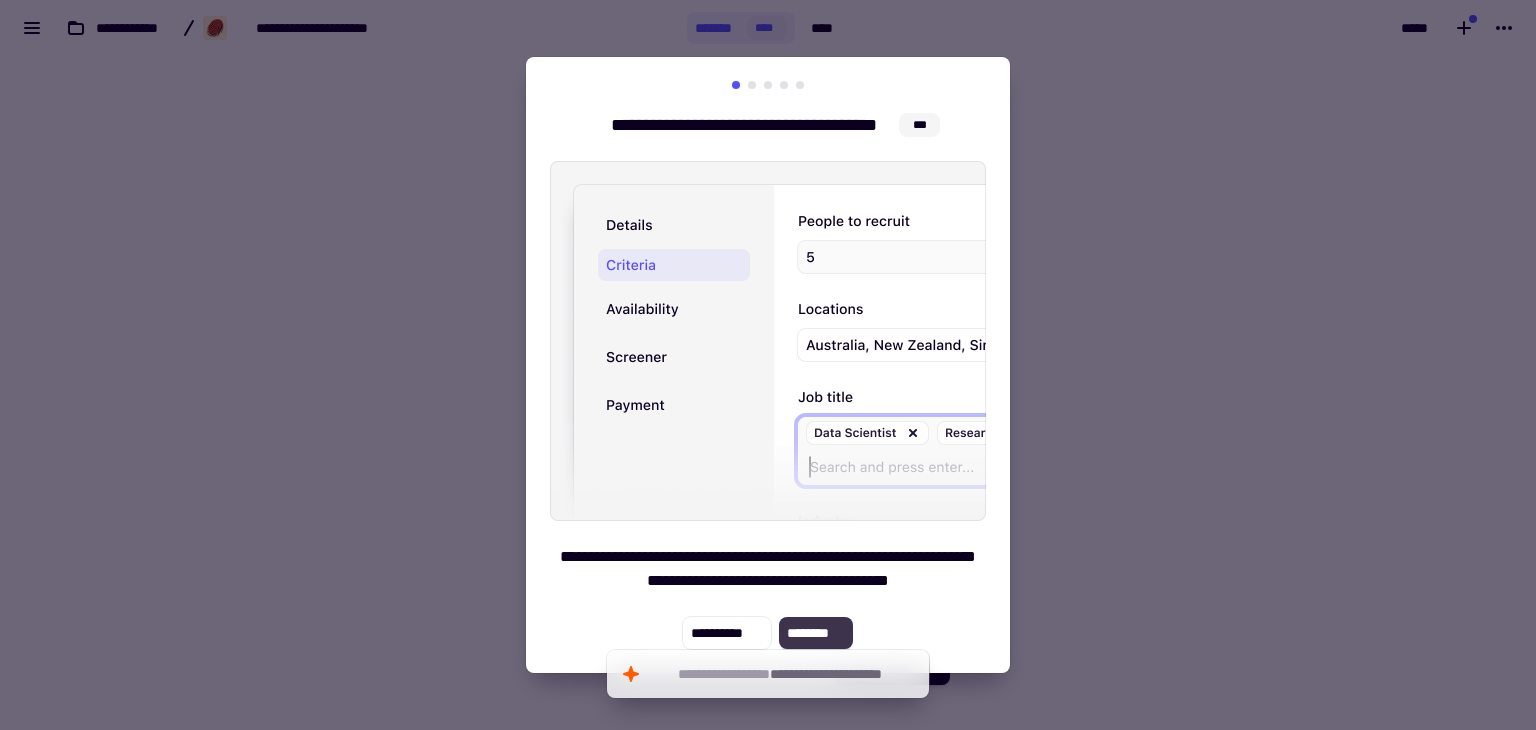 click on "********" 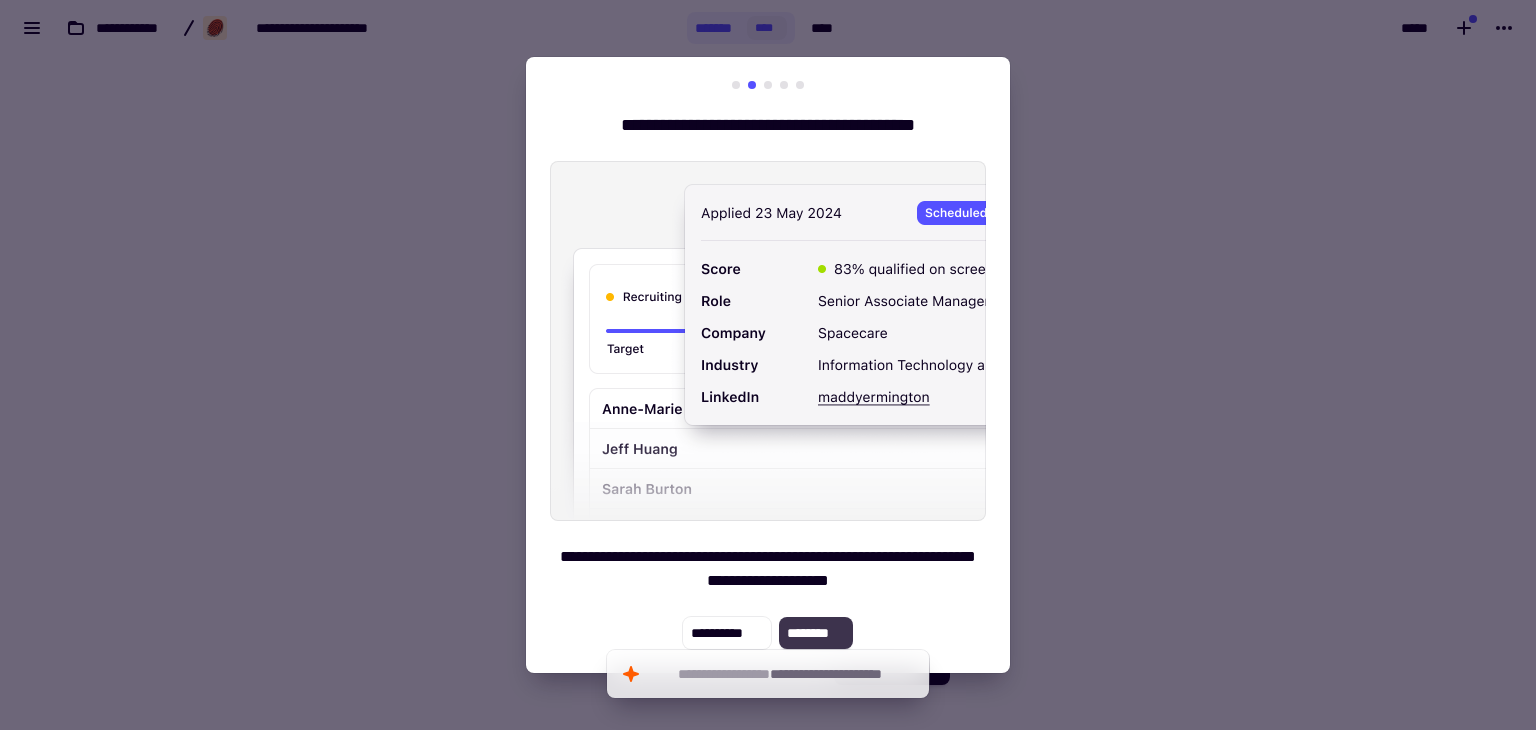 click on "********" 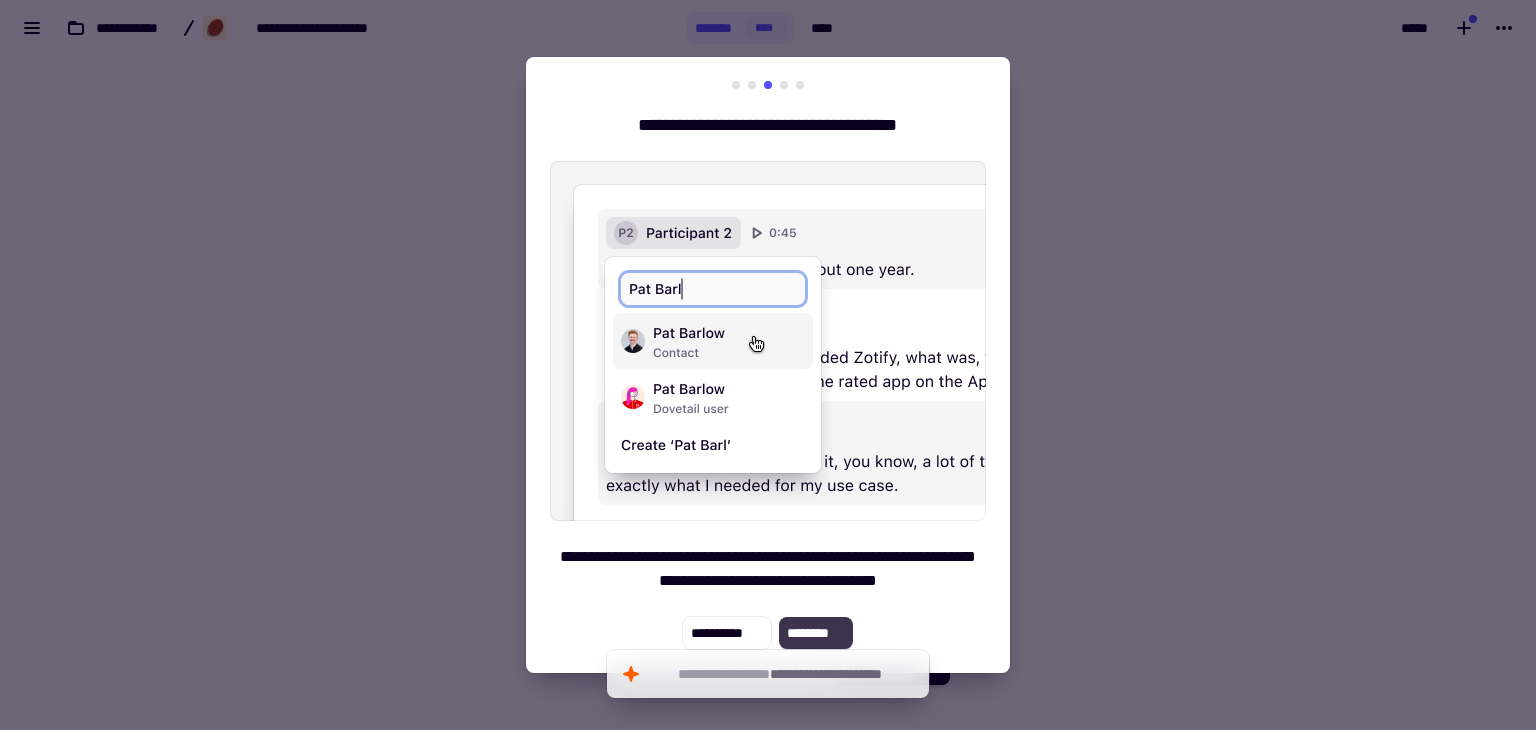 click on "********" 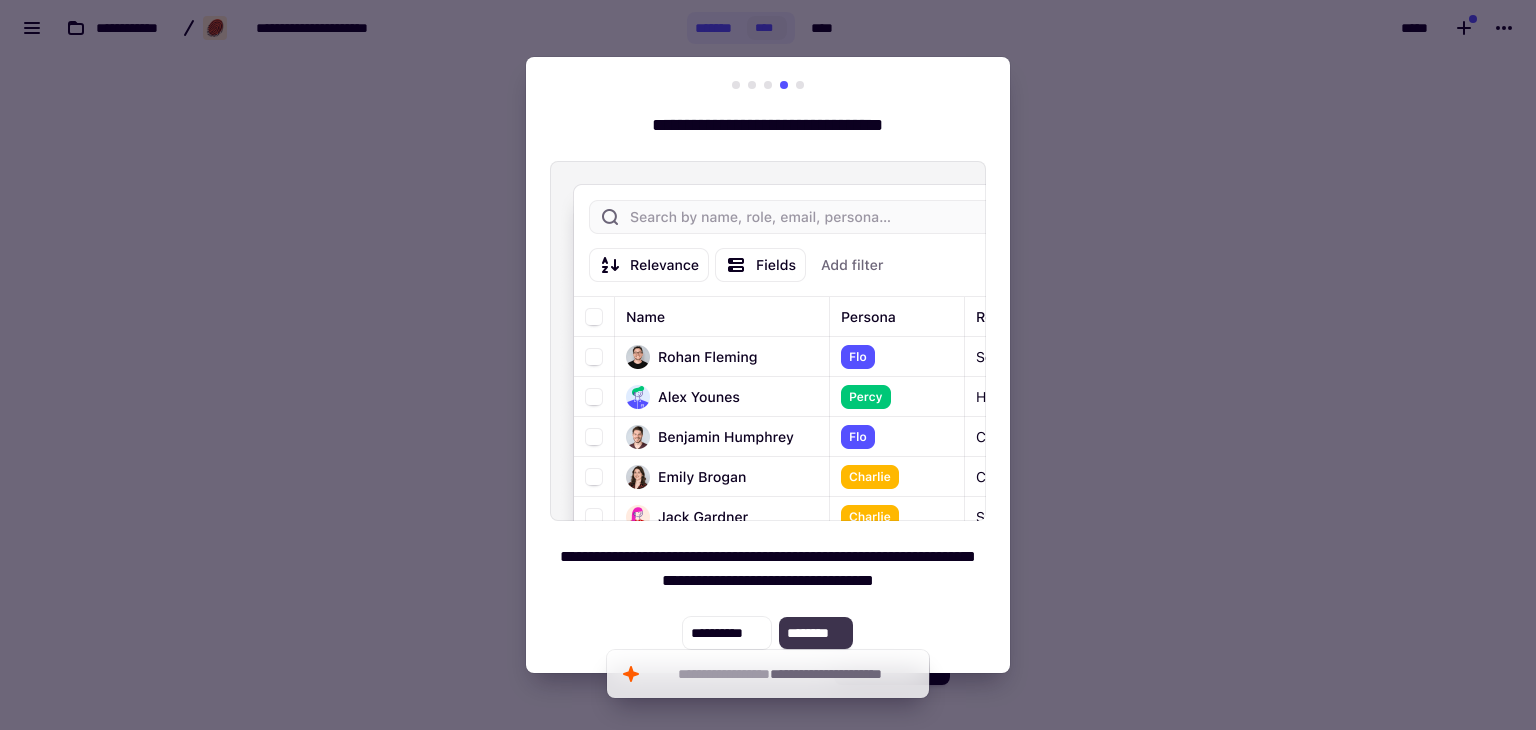 click on "********" 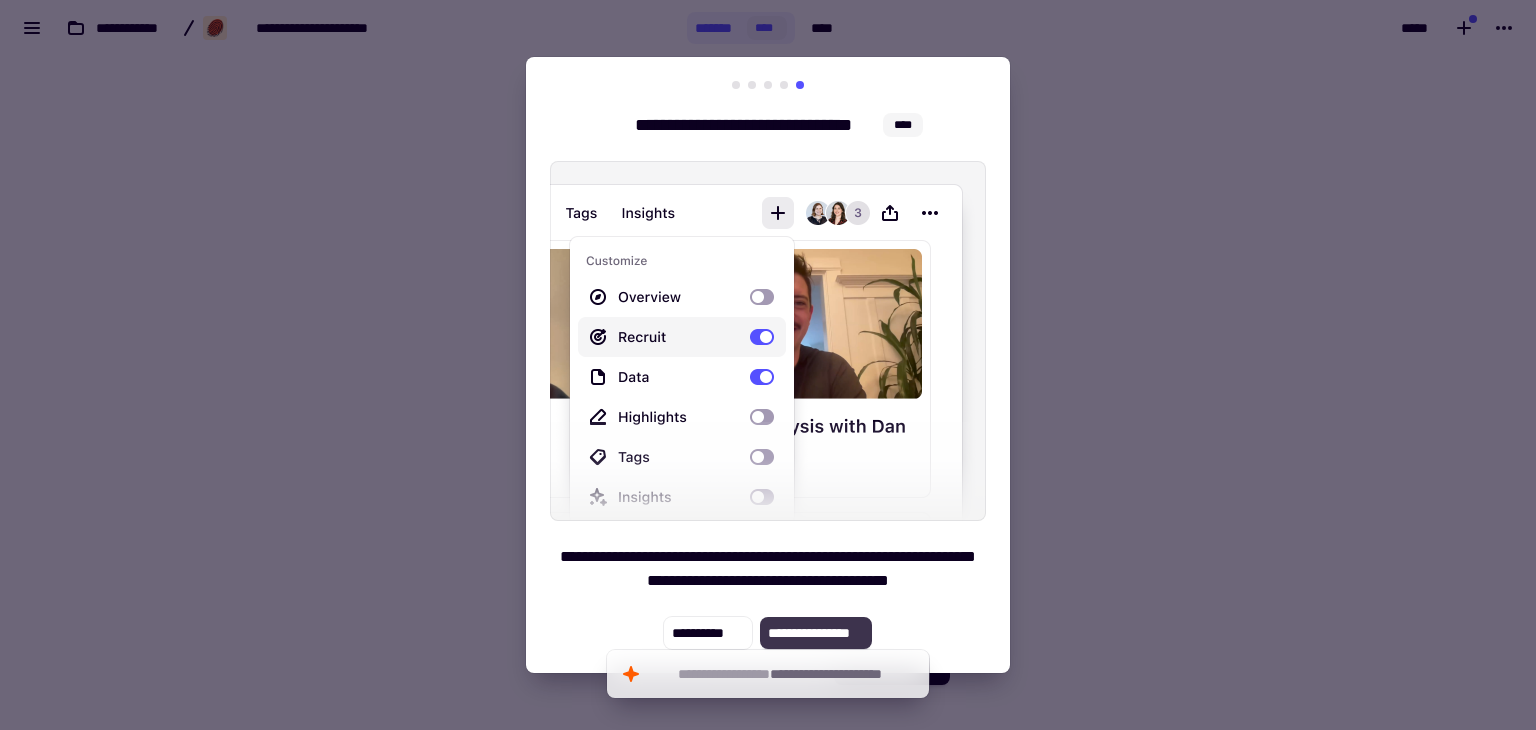 click on "**********" 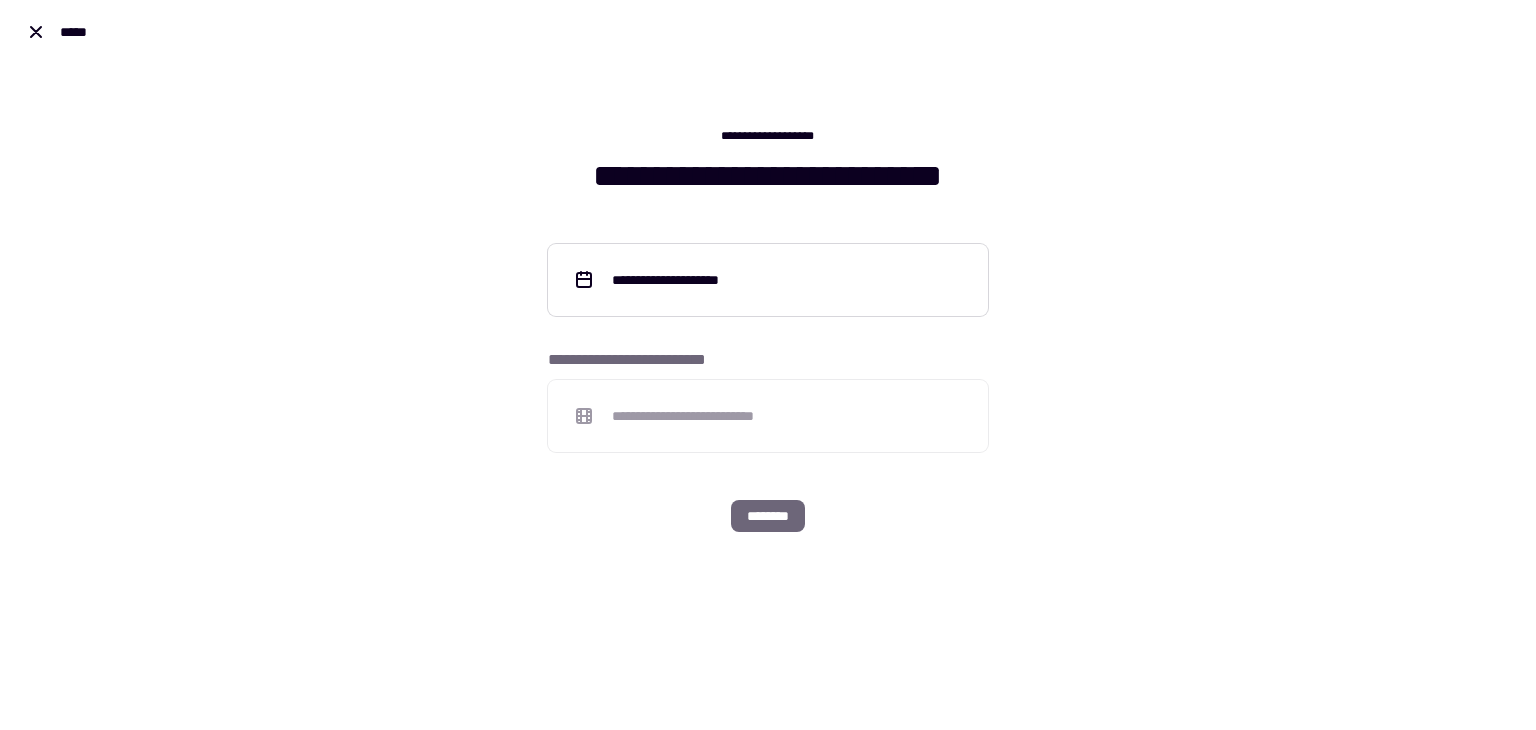 click on "**********" at bounding box center (768, 280) 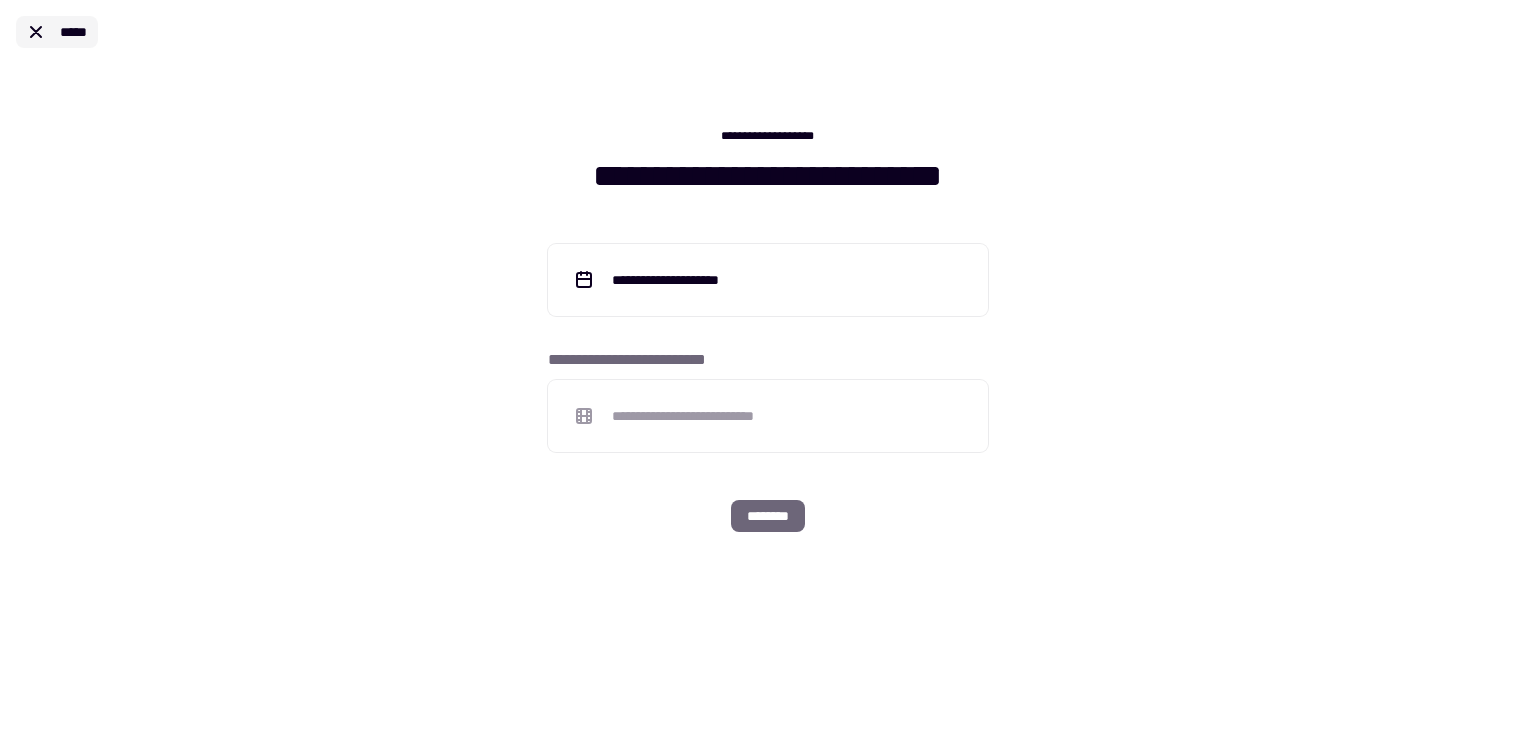 click 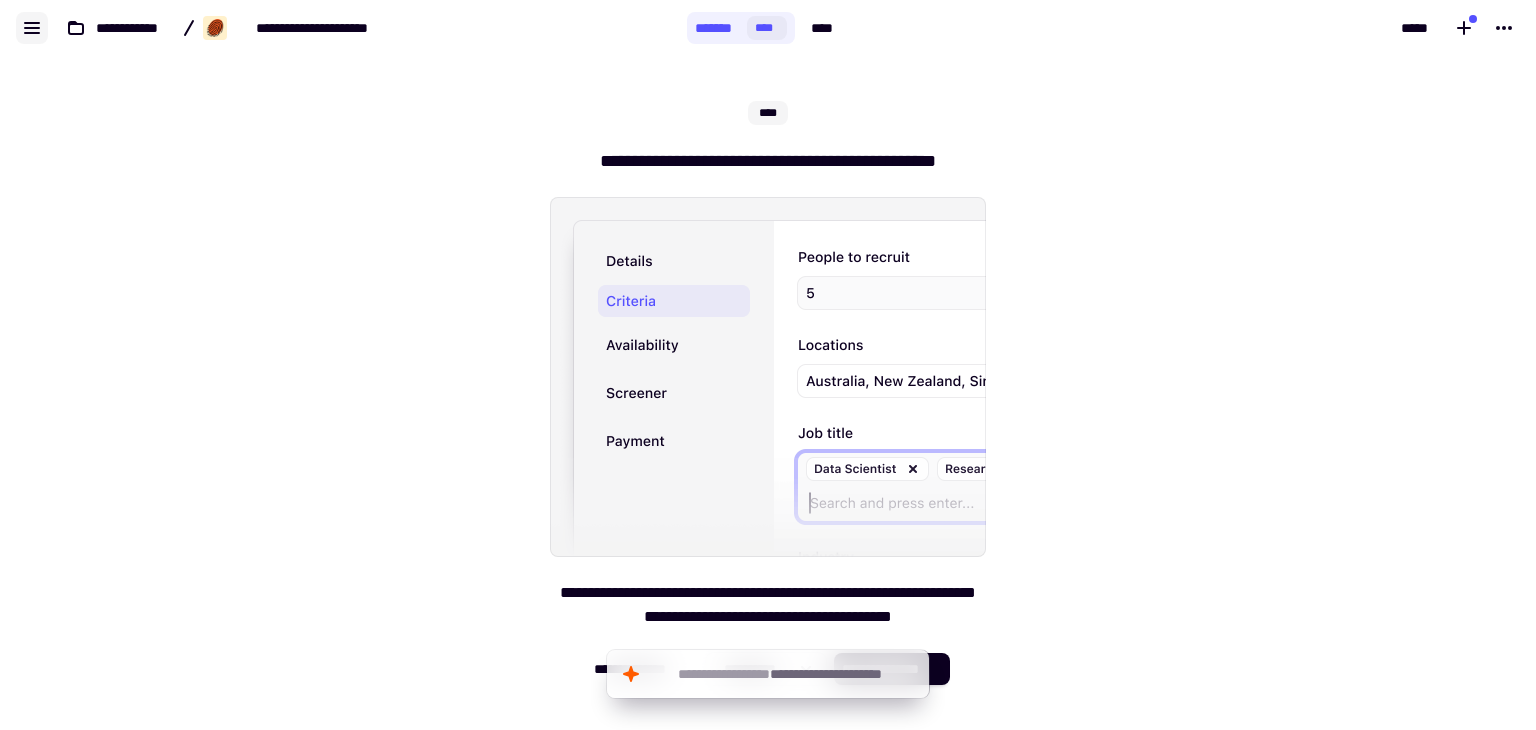 click 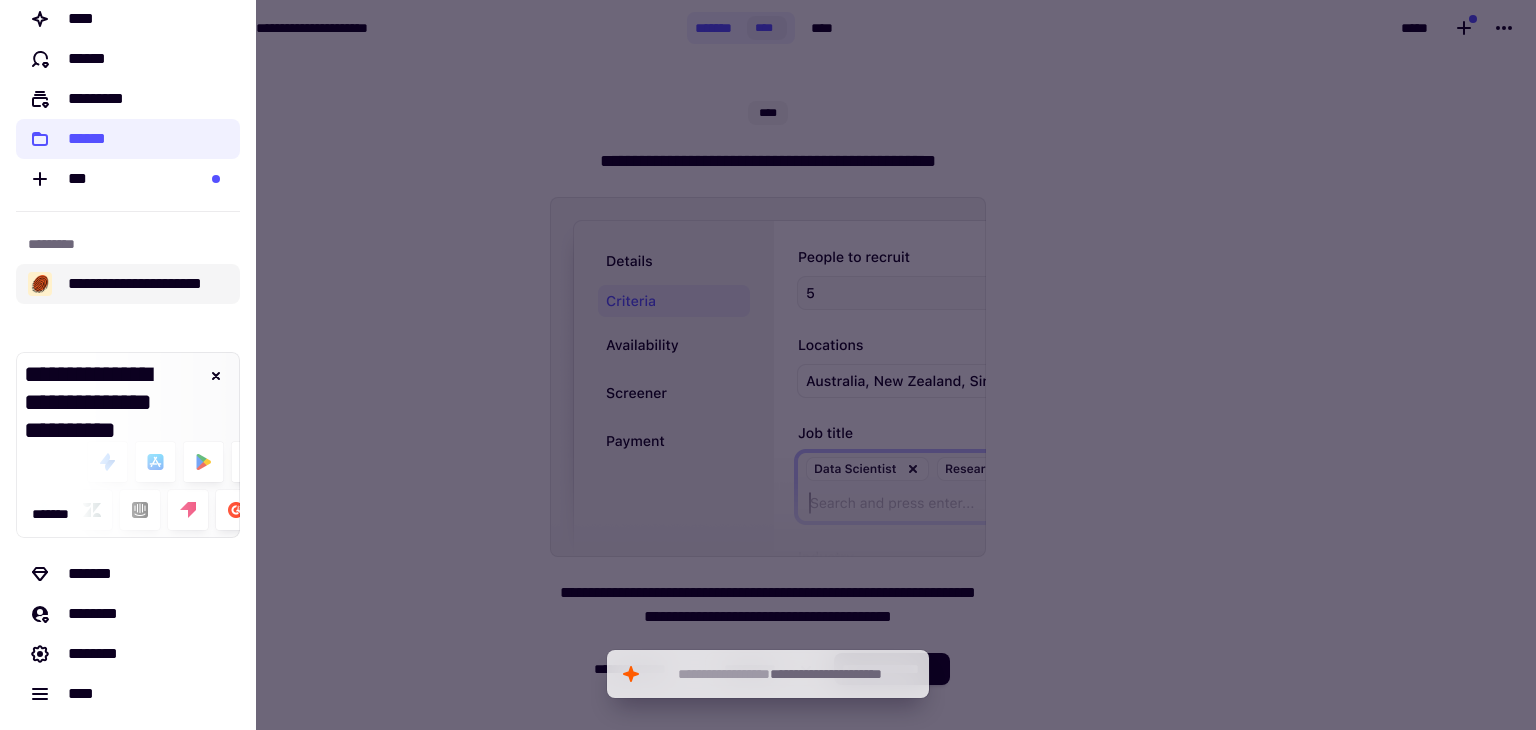 scroll, scrollTop: 0, scrollLeft: 0, axis: both 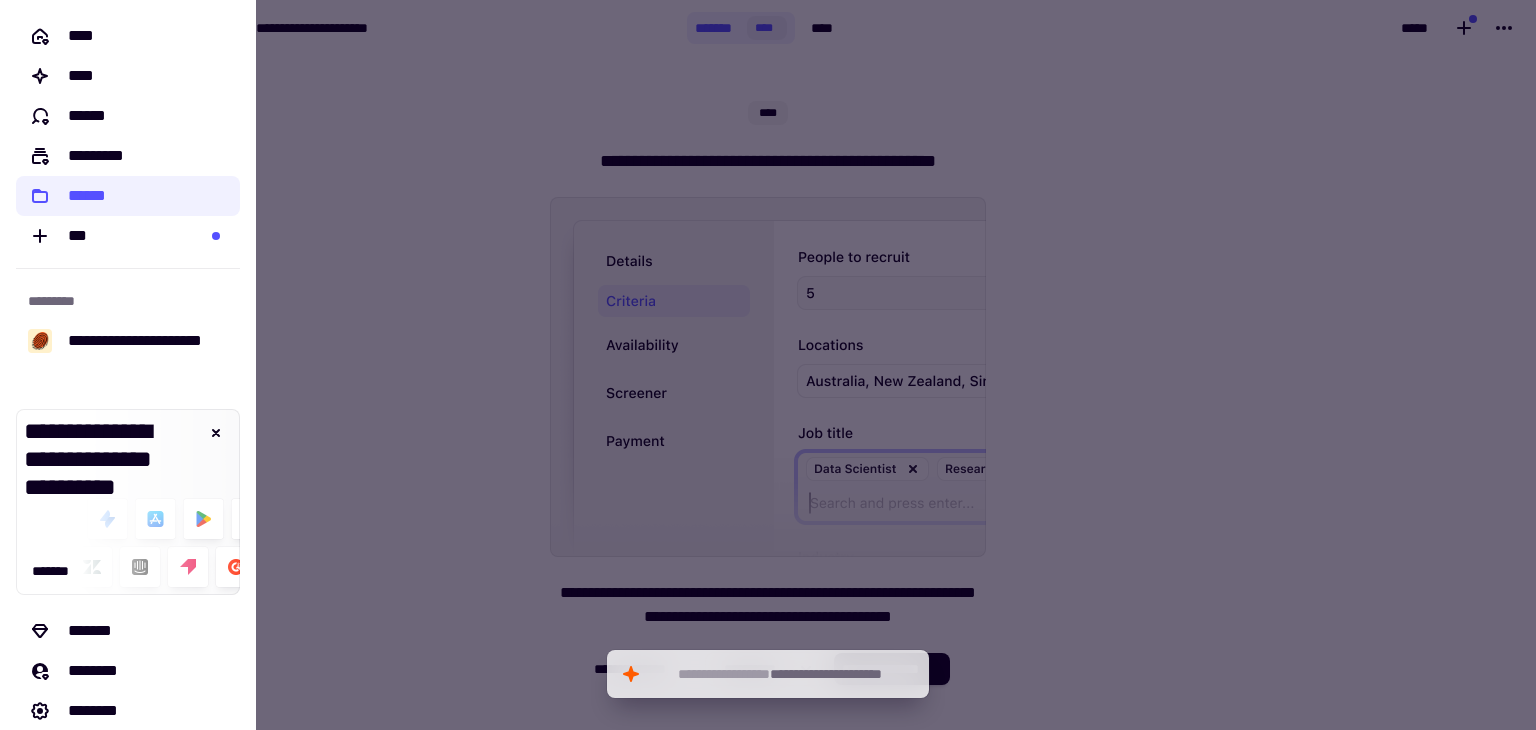 click at bounding box center (768, 365) 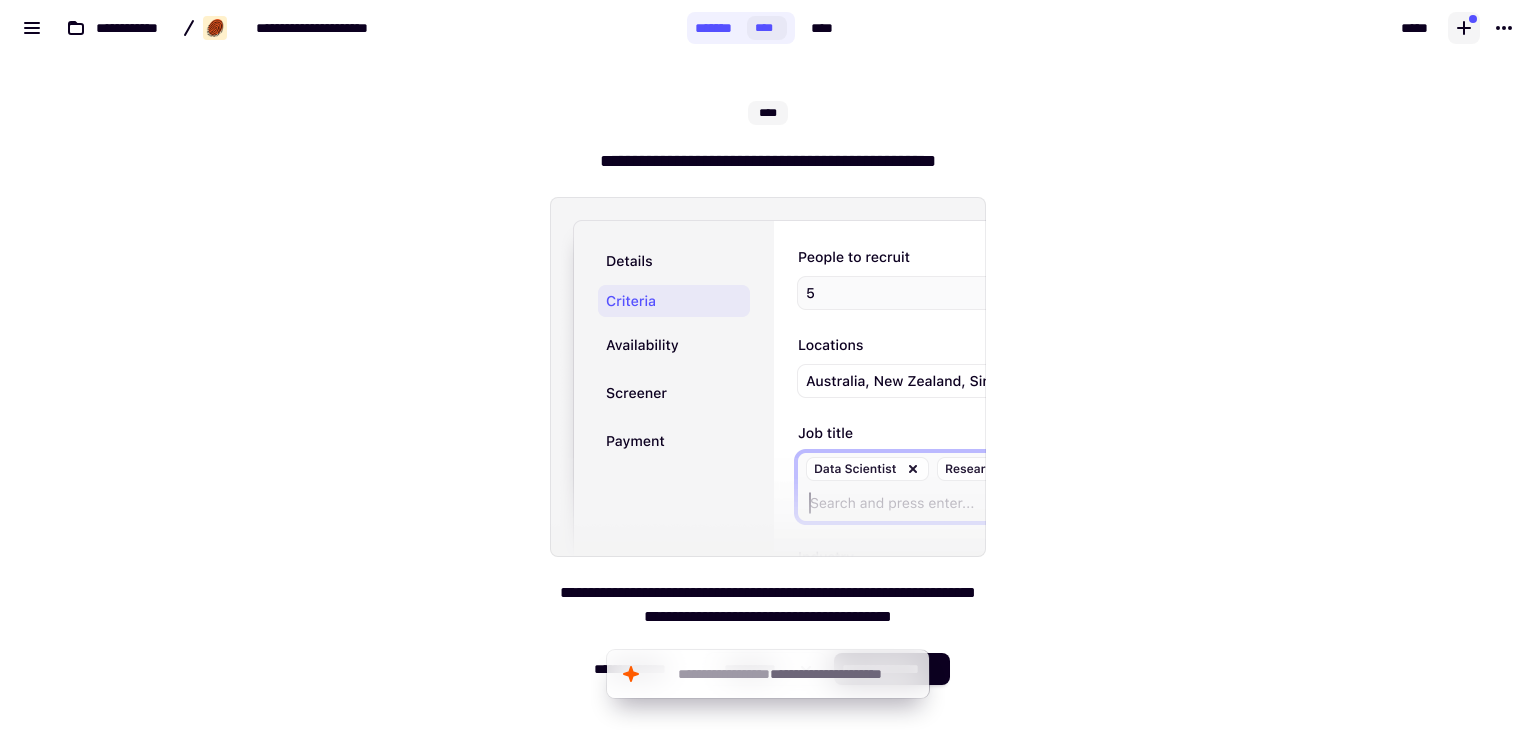 click 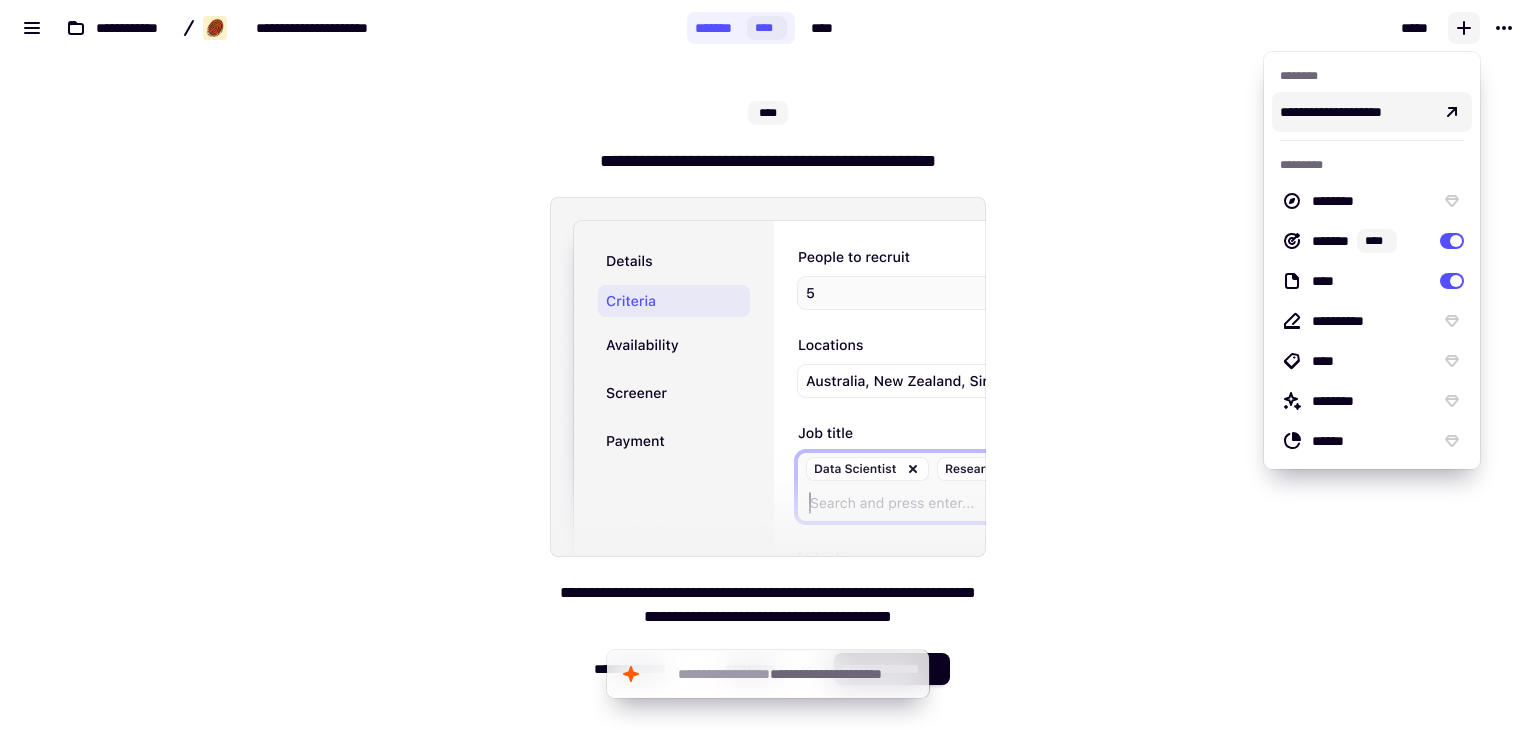 click on "**********" at bounding box center [1331, 112] 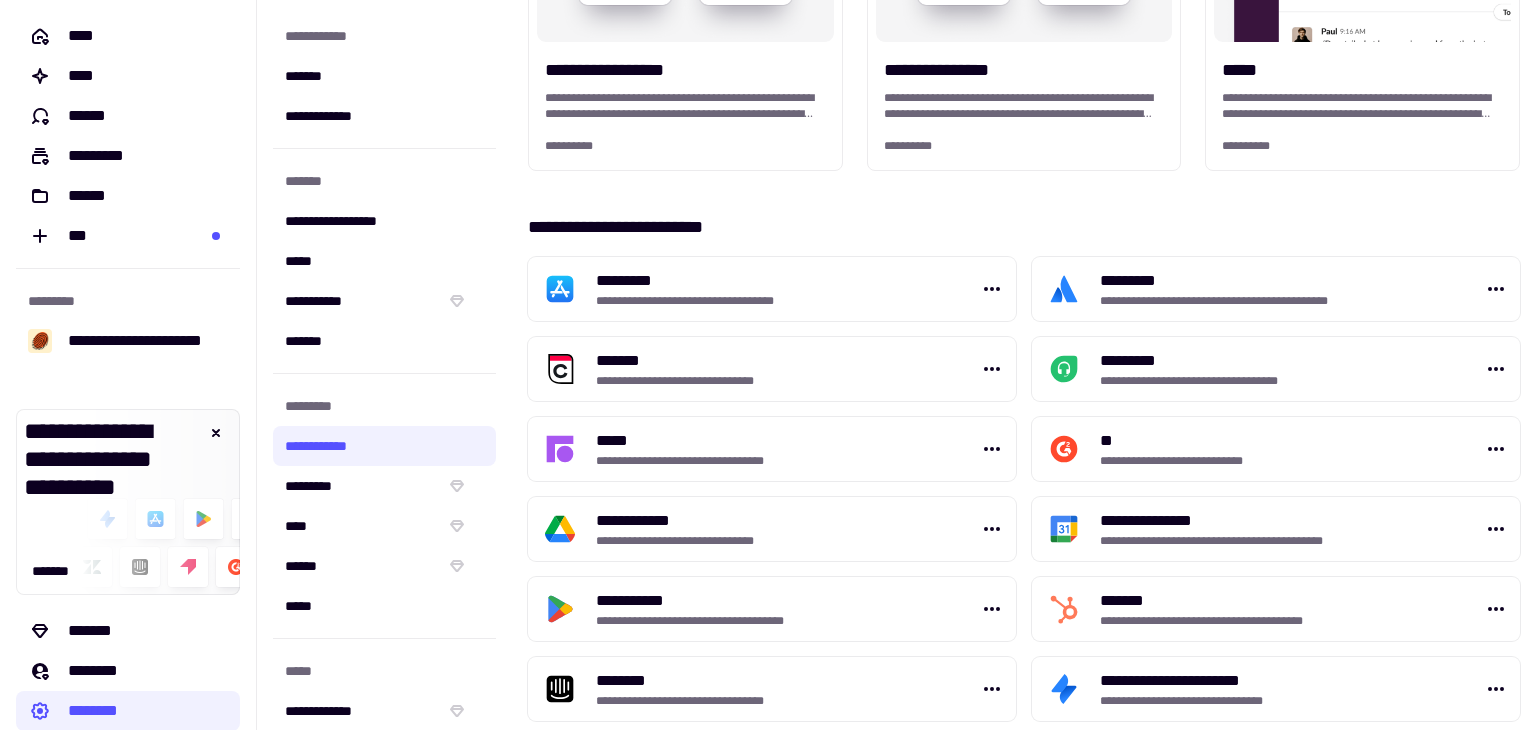 scroll, scrollTop: 0, scrollLeft: 0, axis: both 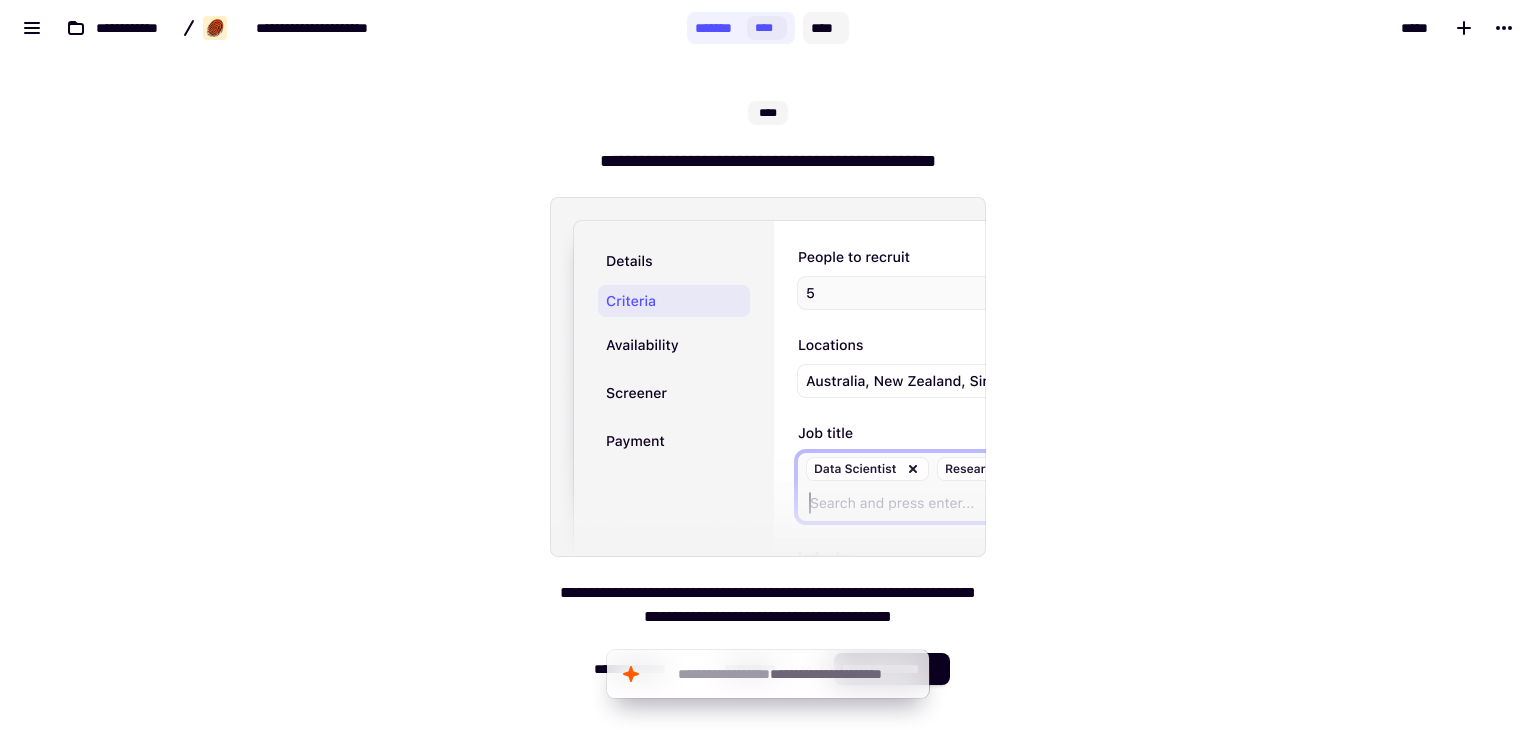 click on "****" 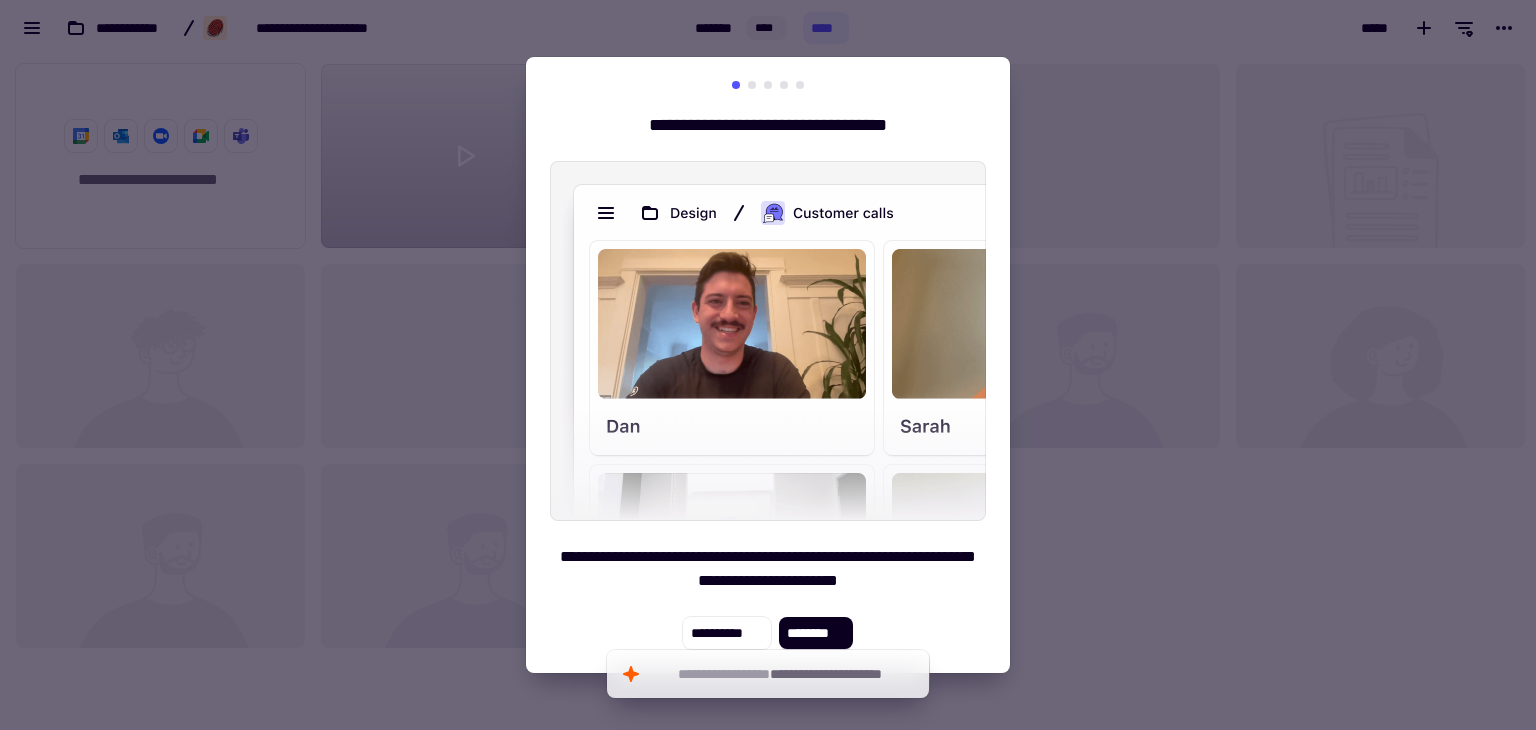 scroll, scrollTop: 16, scrollLeft: 16, axis: both 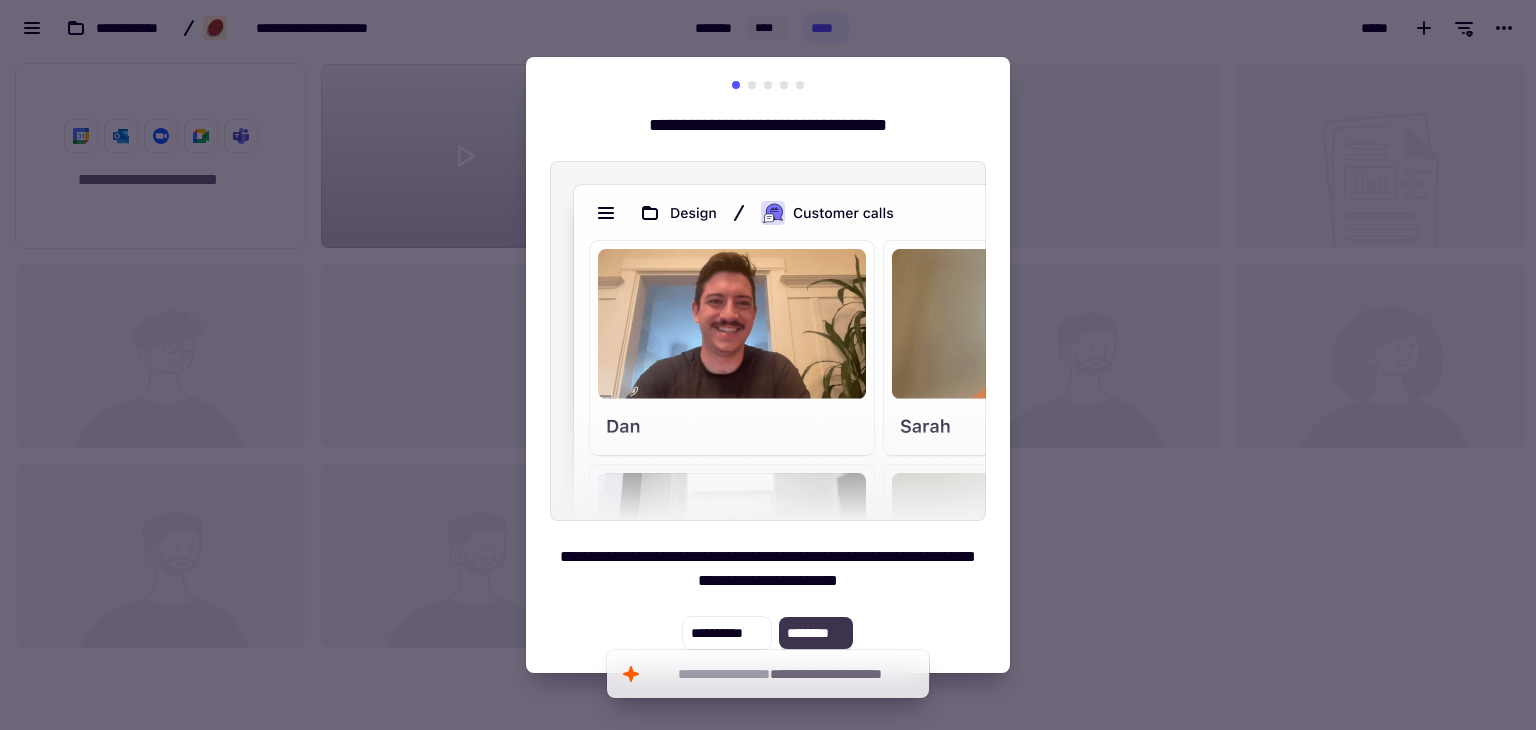 click on "********" 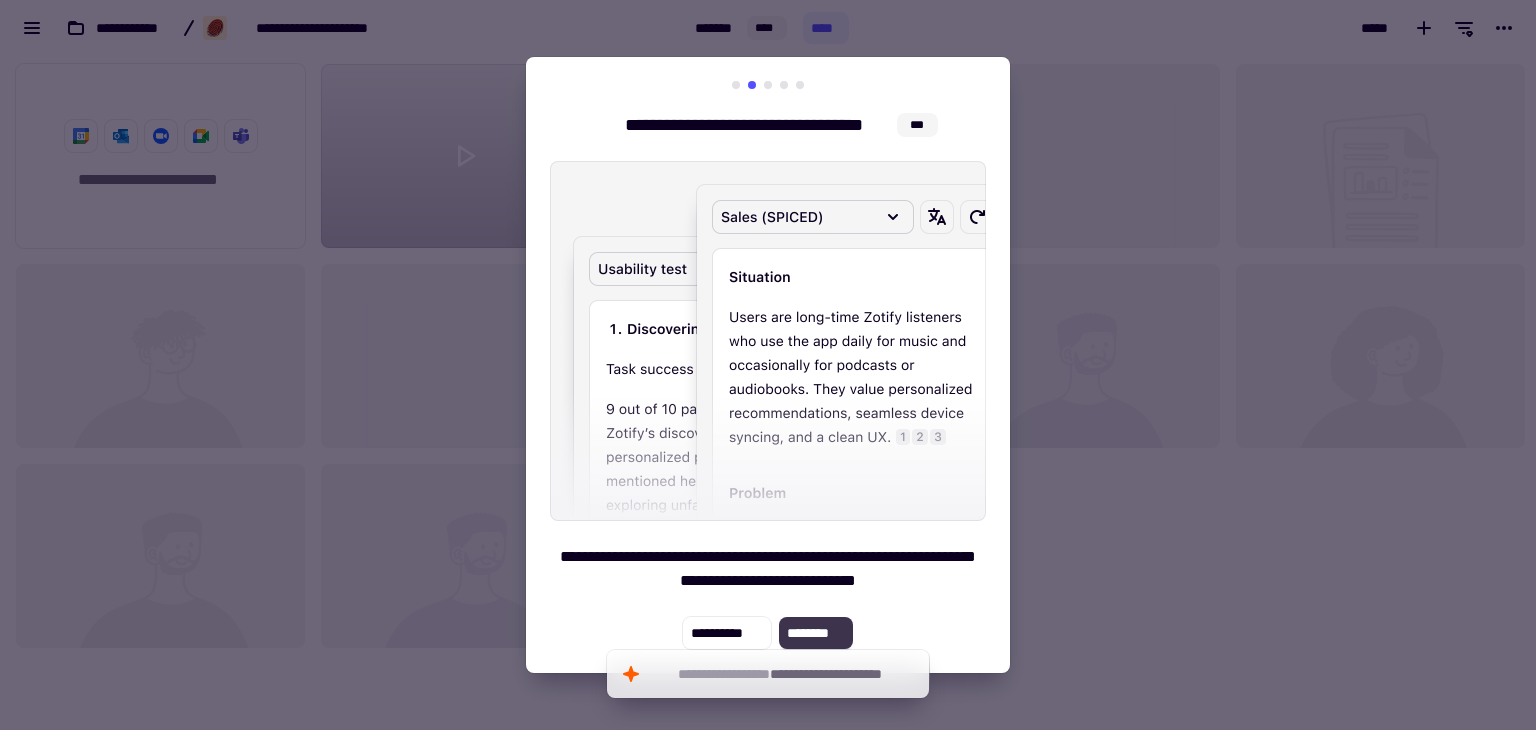 click on "********" 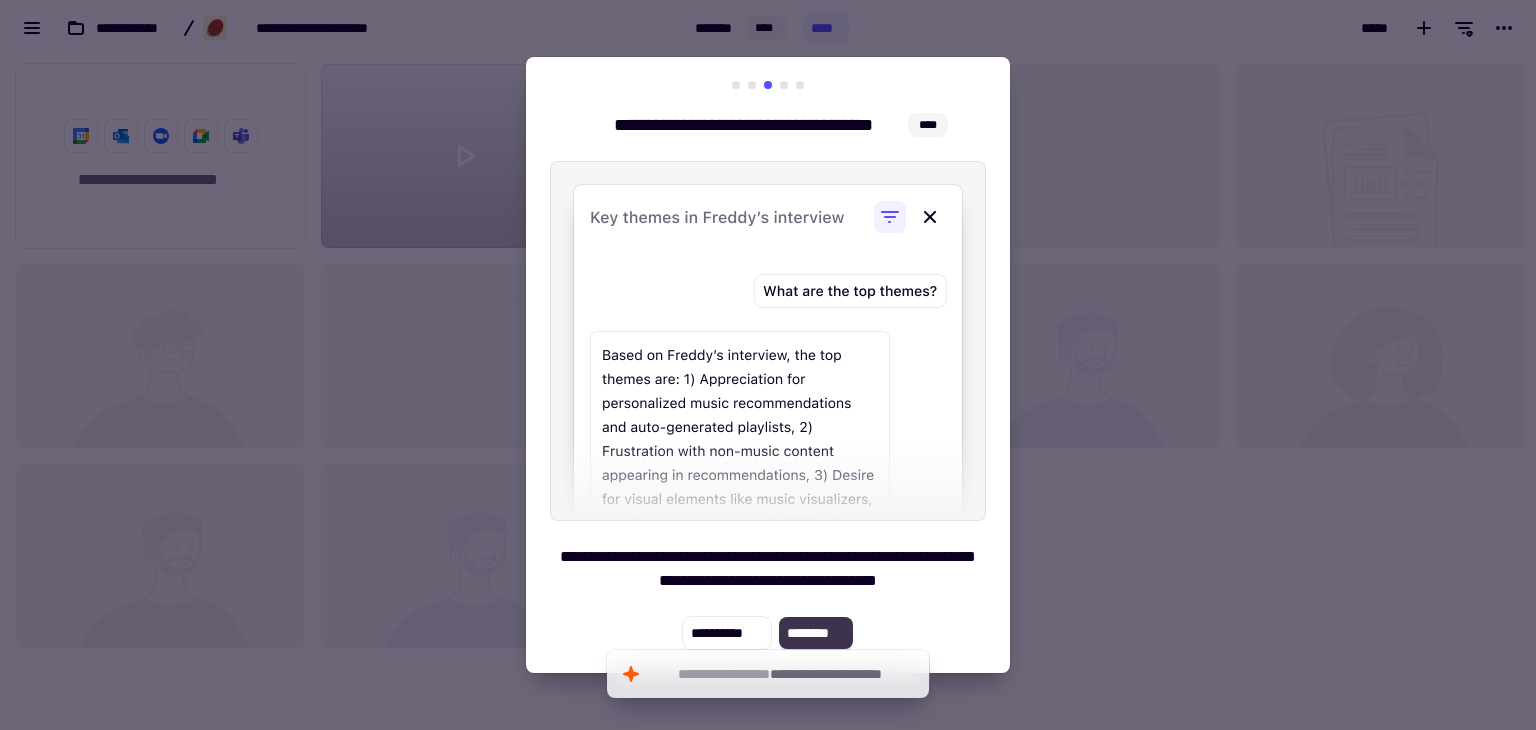 click on "********" 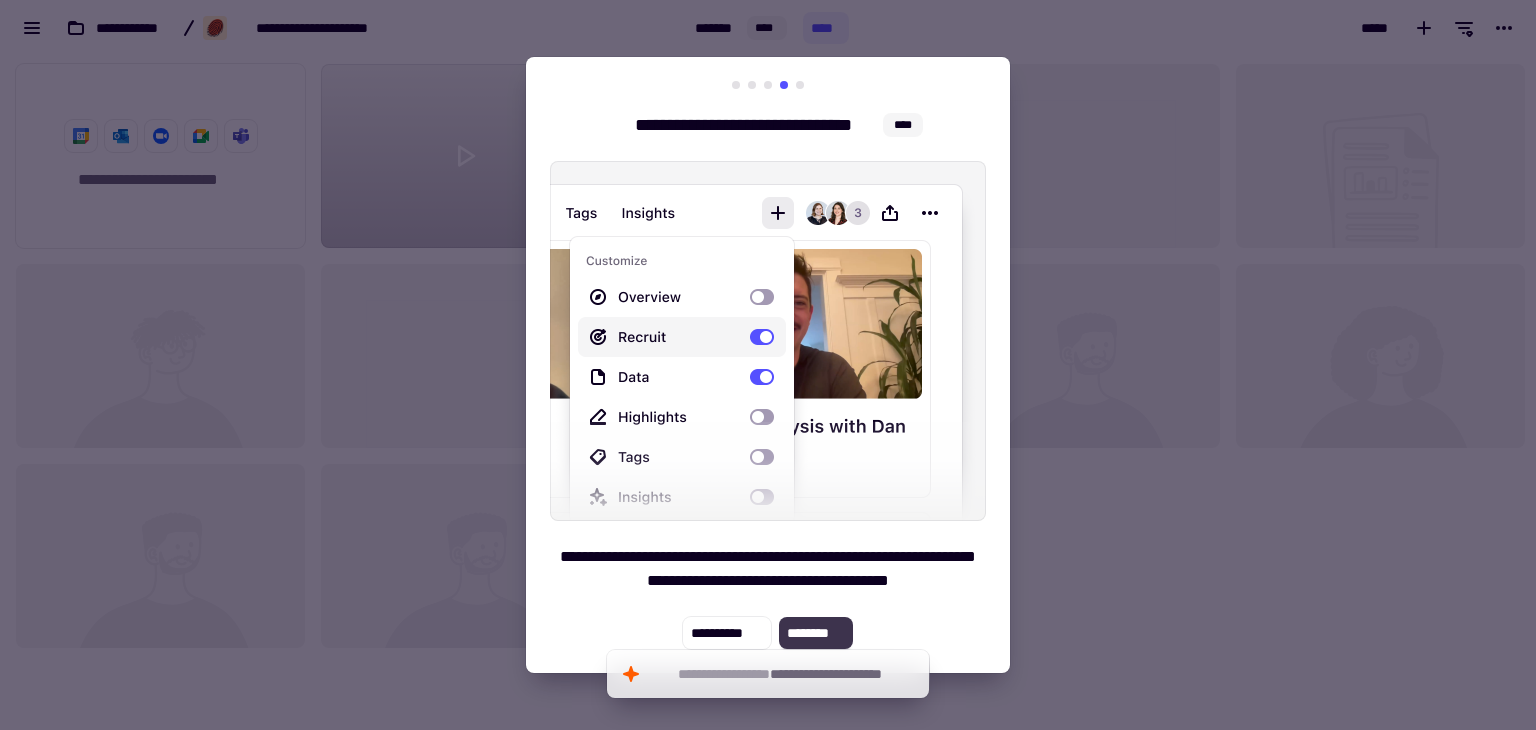 click on "********" 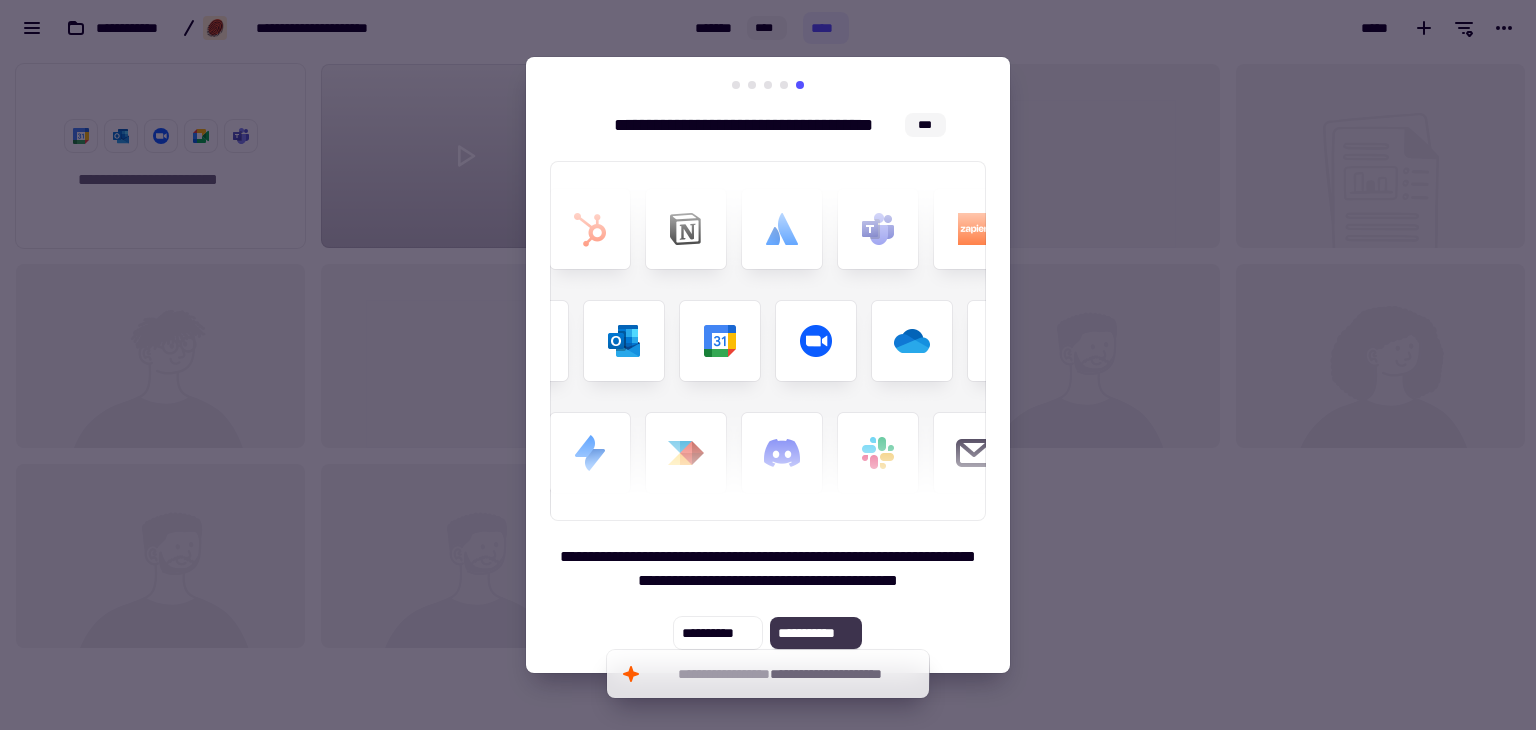 click on "**********" 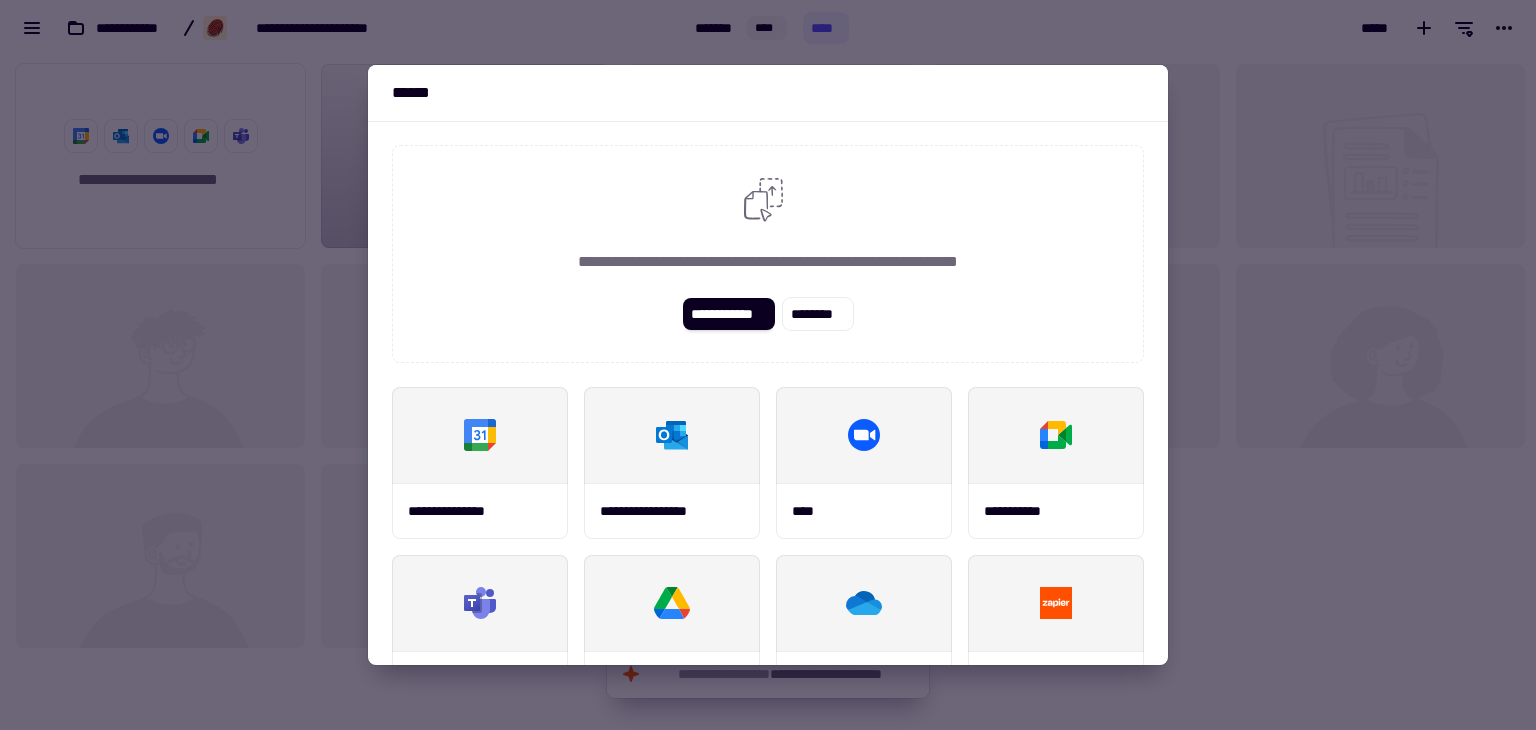click at bounding box center [768, 365] 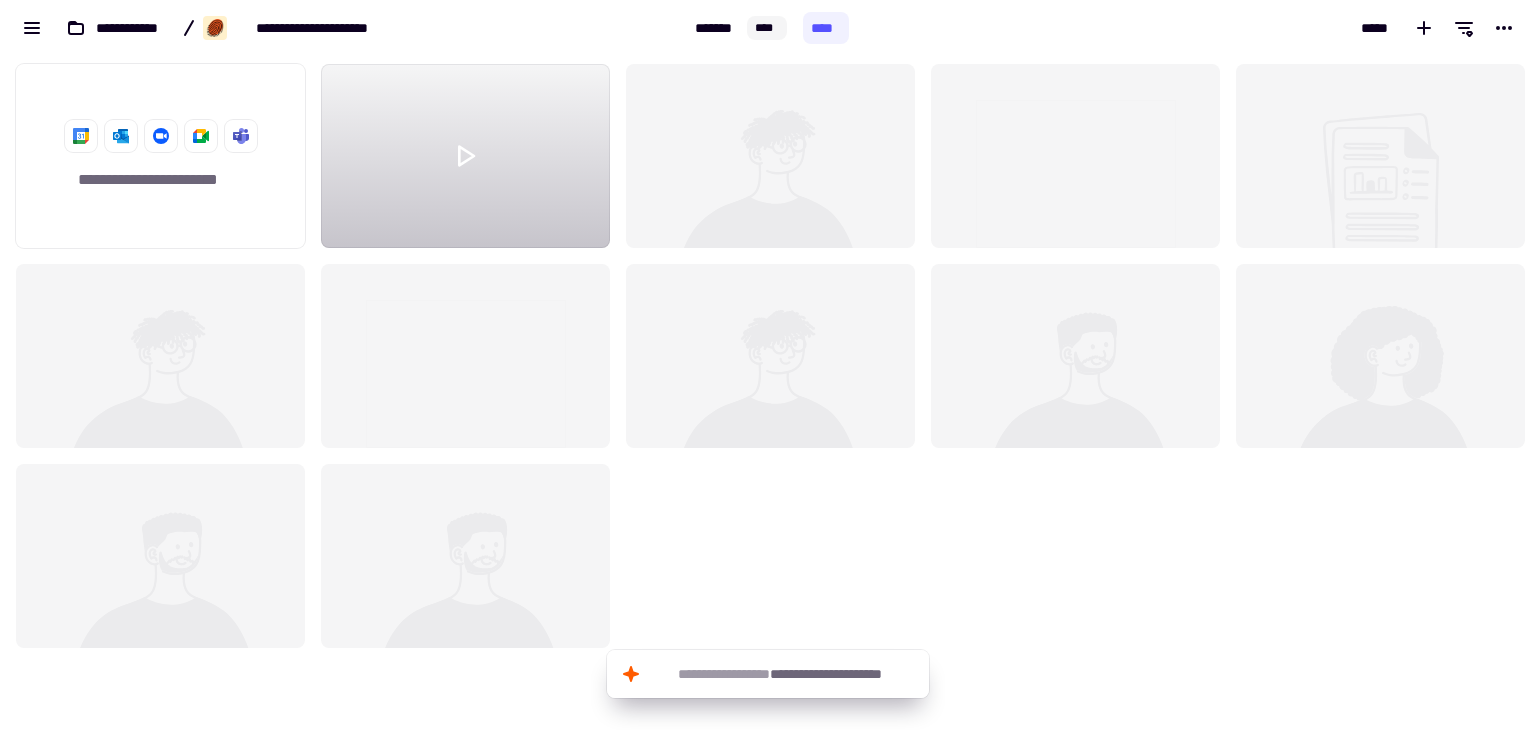 click 